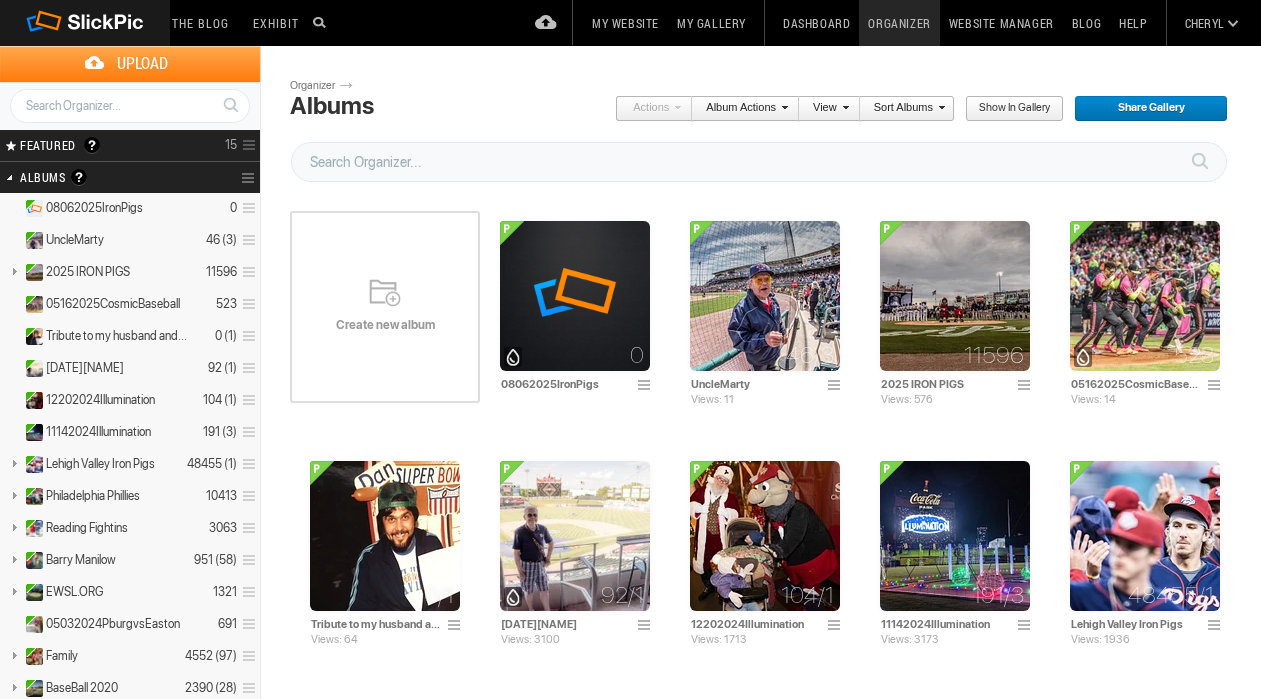 scroll, scrollTop: 0, scrollLeft: 0, axis: both 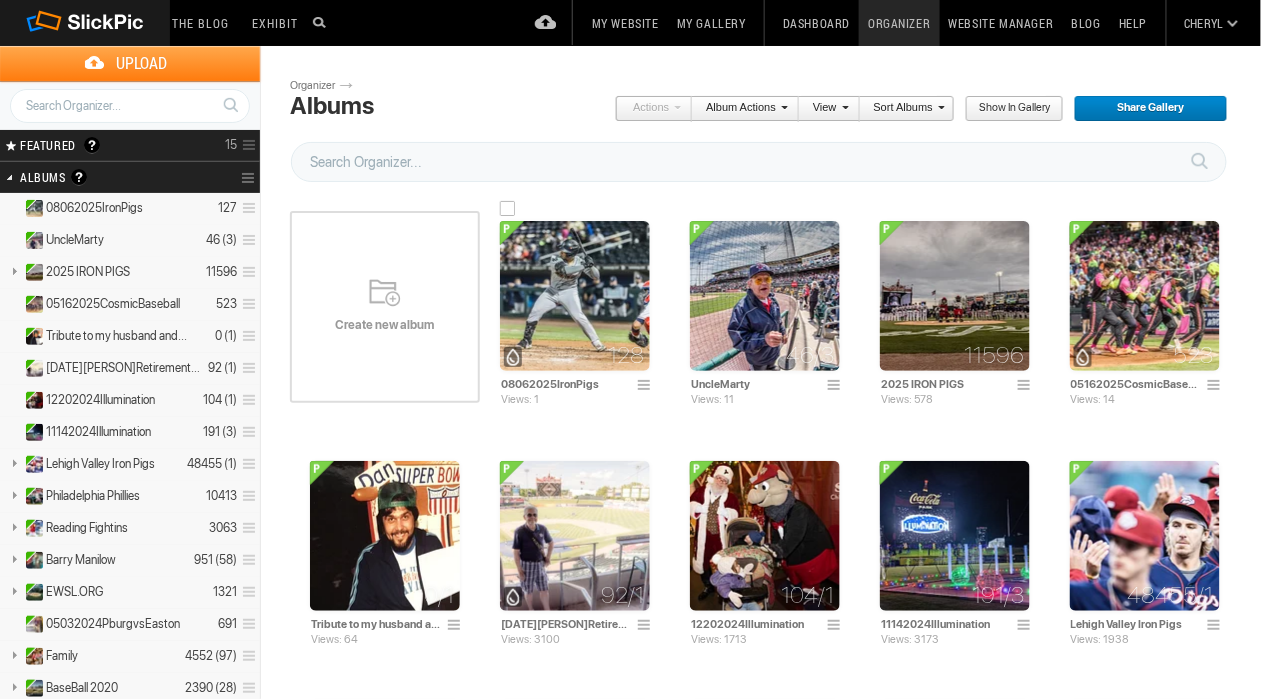click at bounding box center [575, 296] 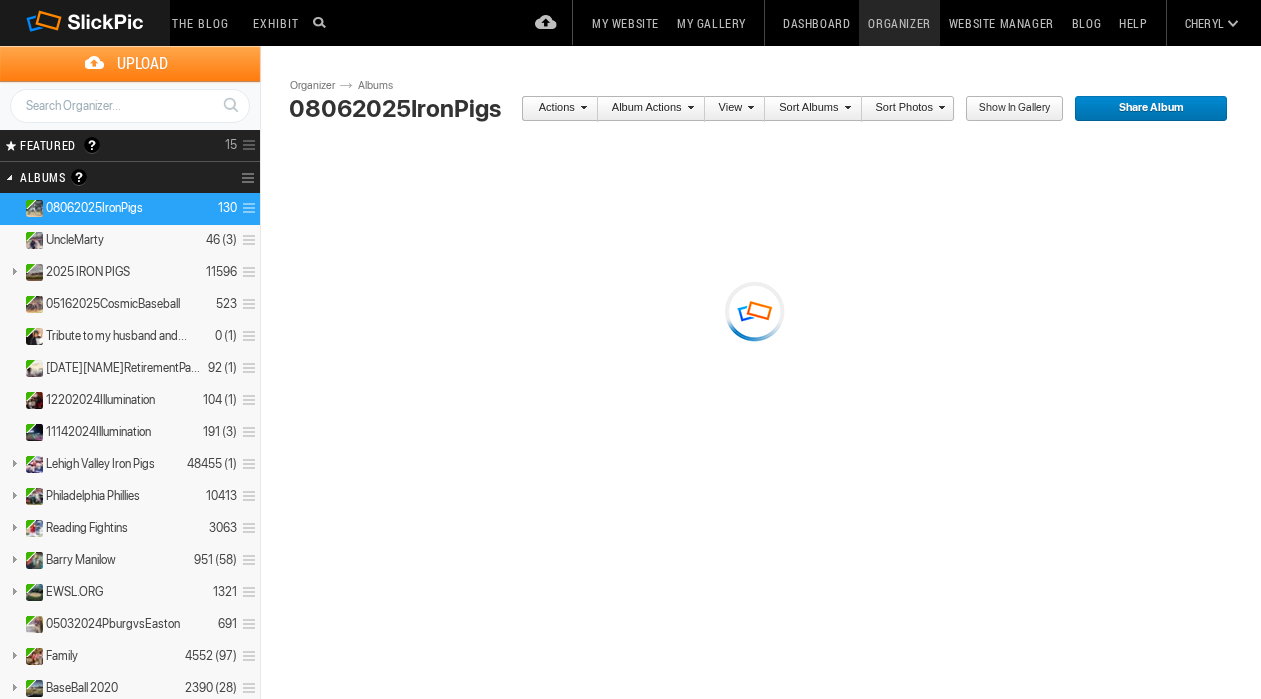 scroll, scrollTop: 0, scrollLeft: 0, axis: both 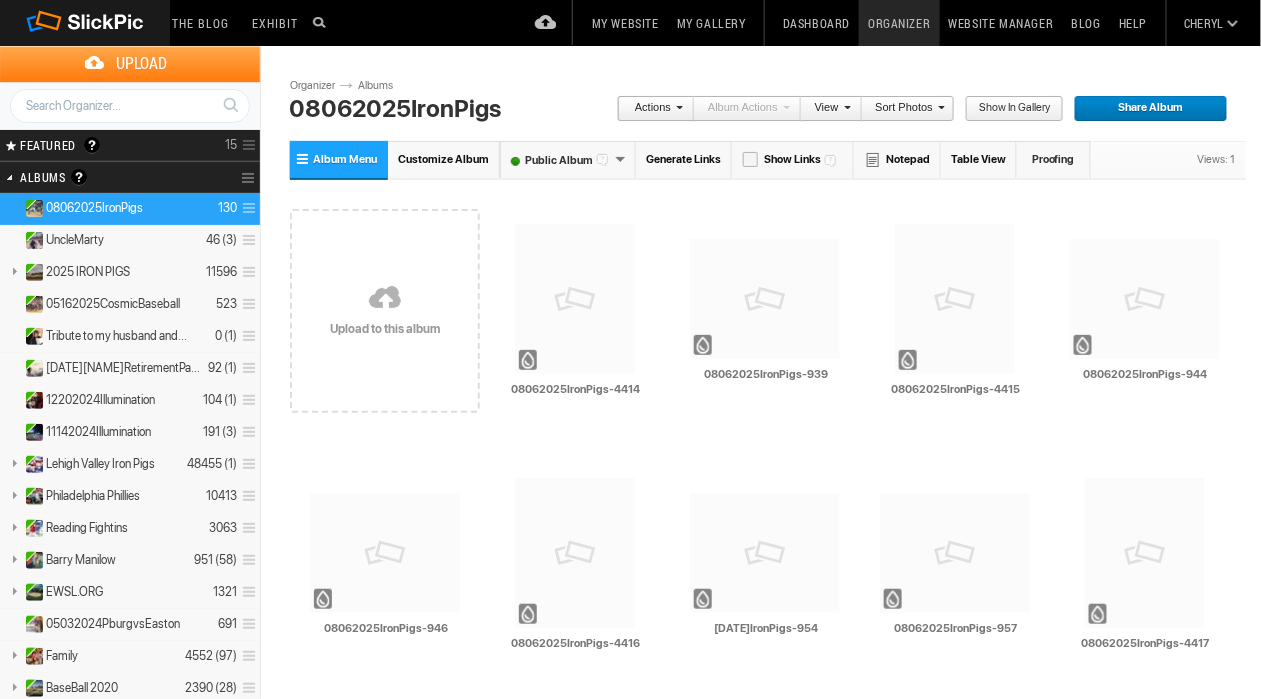 click on "Sort Photos" at bounding box center (903, 109) 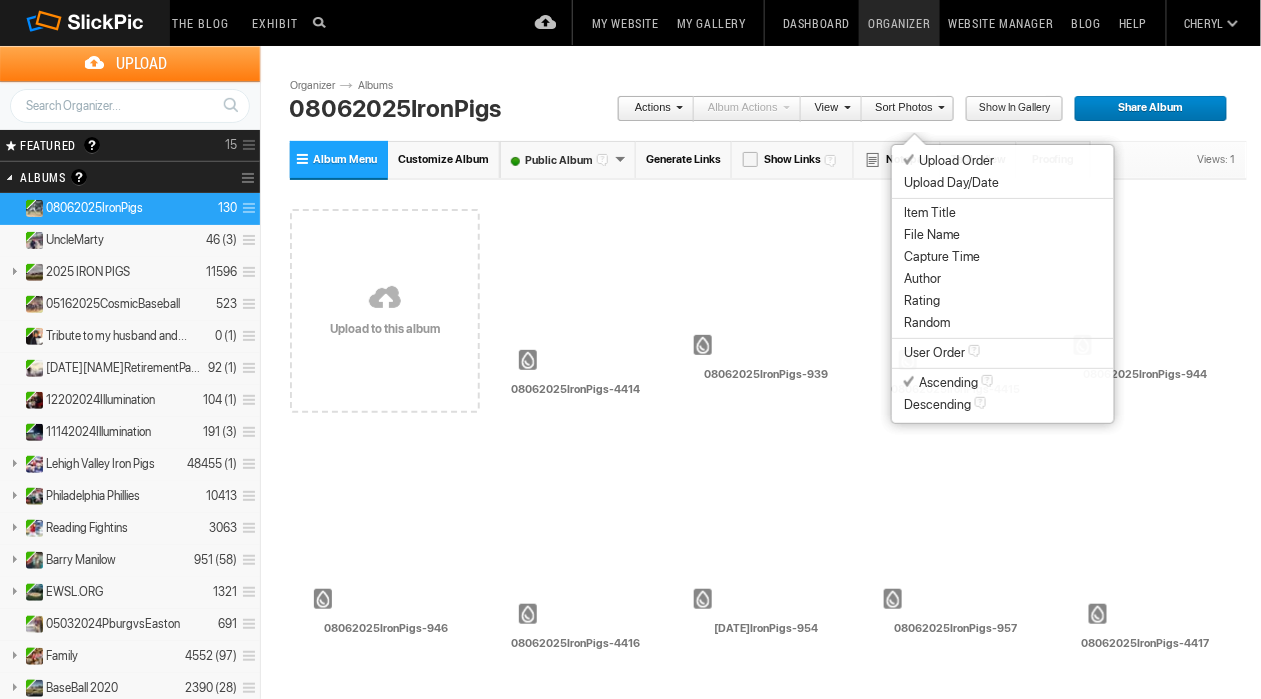 click on "Capture Time" at bounding box center [942, 257] 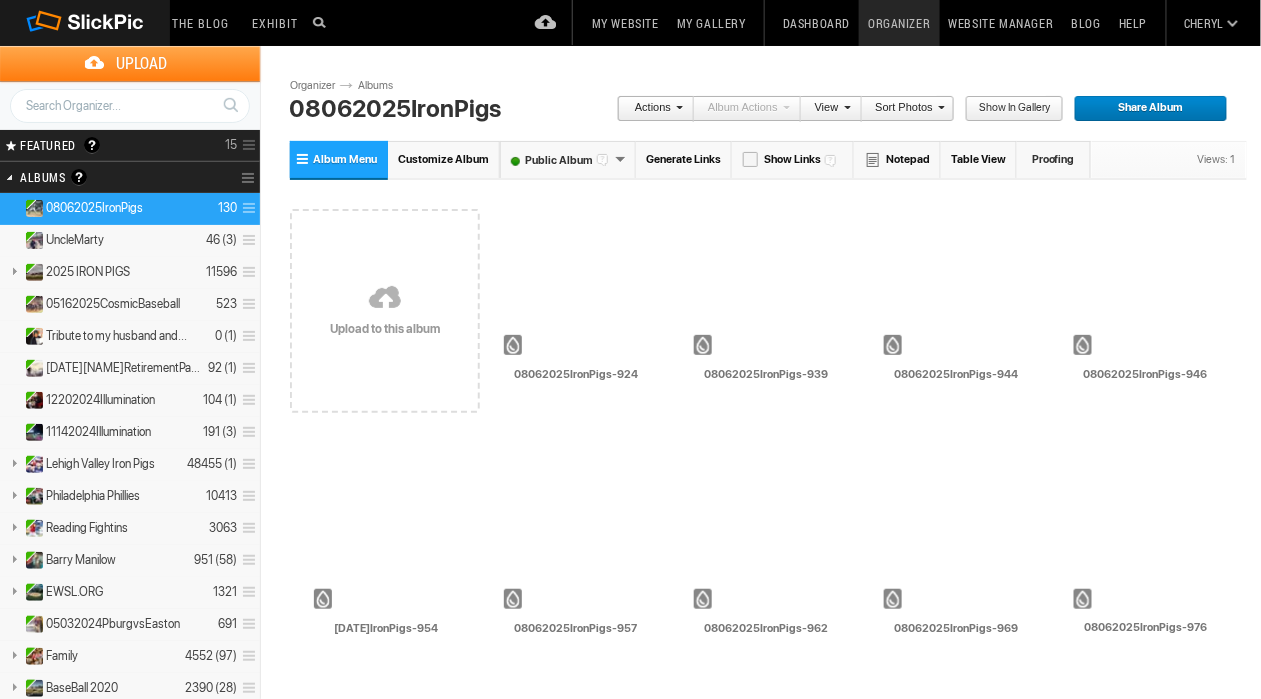 click on "Sort Photos" at bounding box center (903, 109) 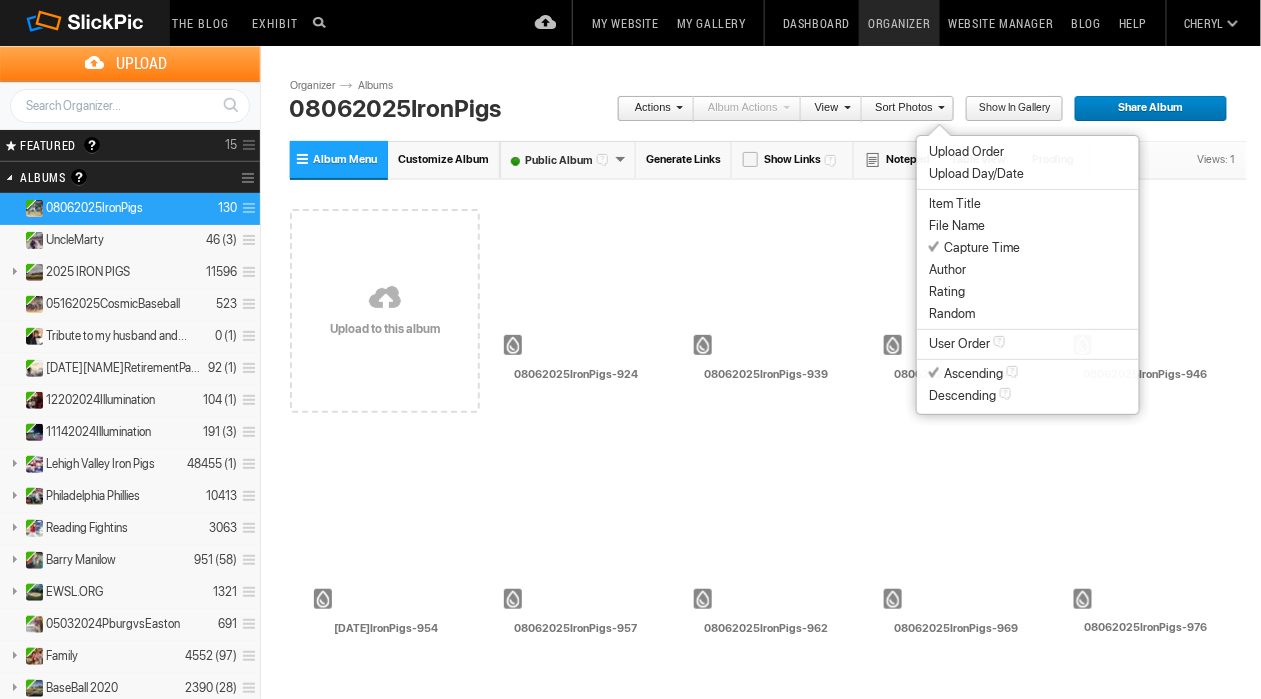click on "Author" at bounding box center [1028, 270] 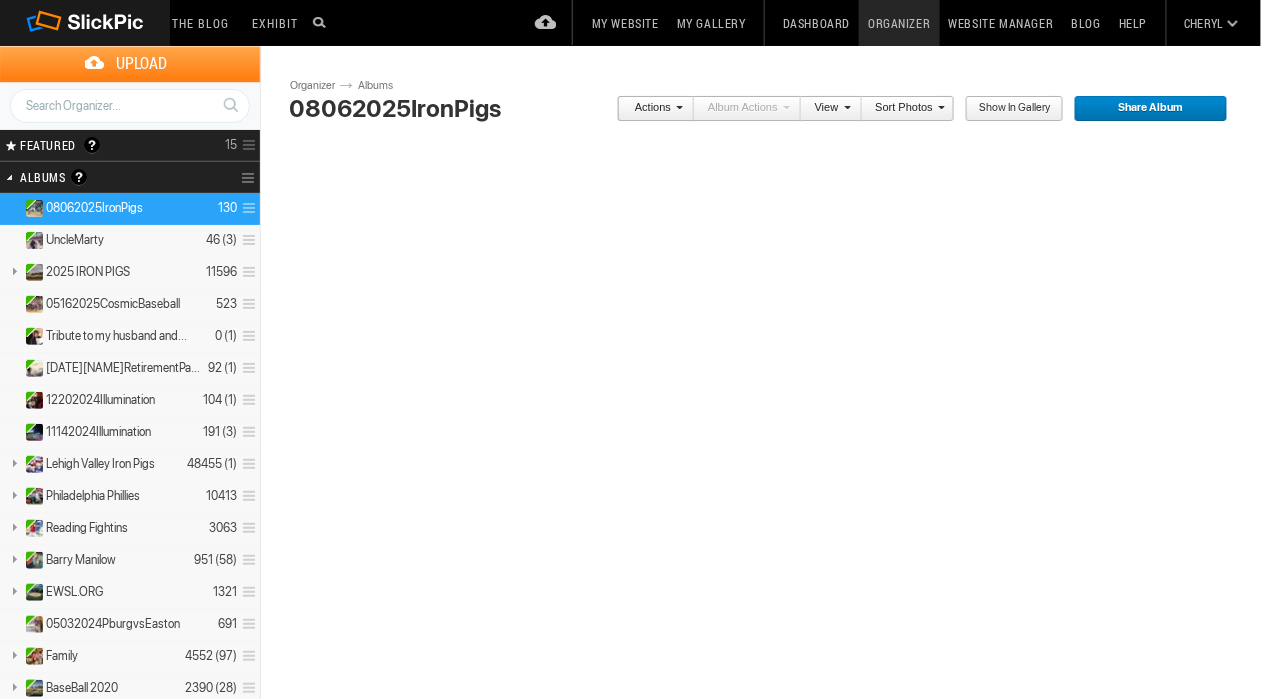 click on "Sort Photos" at bounding box center [903, 109] 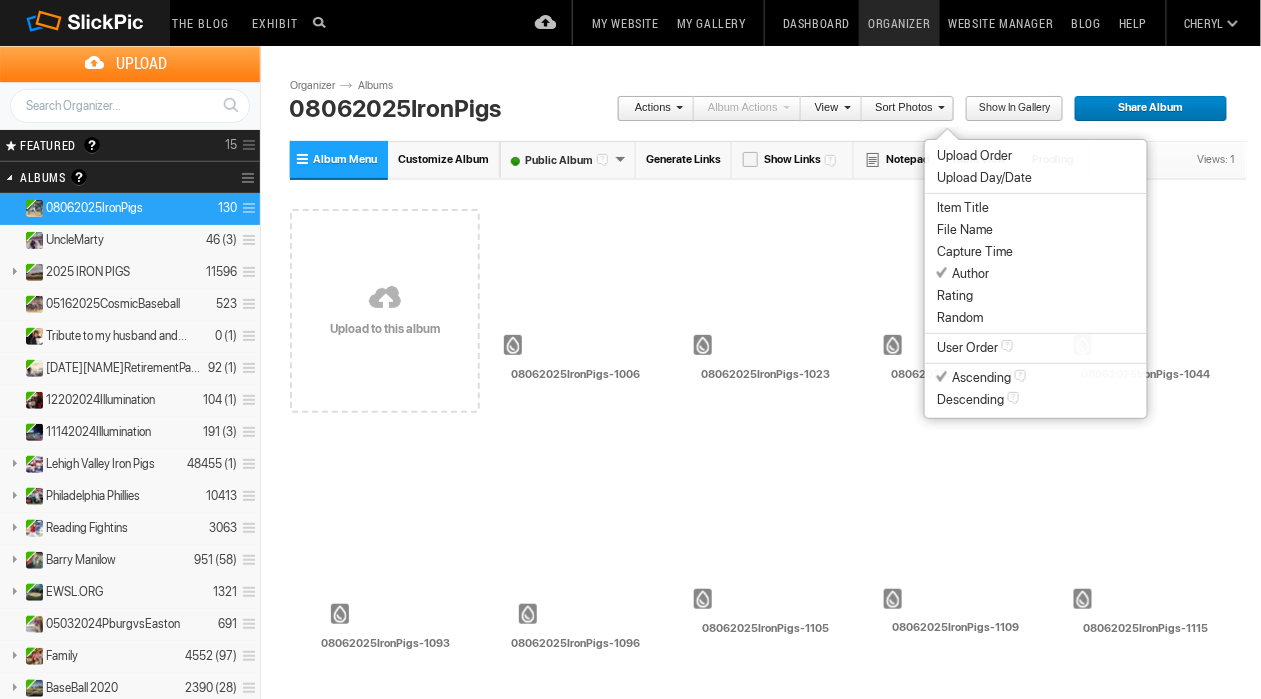 click on "Capture Time" at bounding box center [1036, 252] 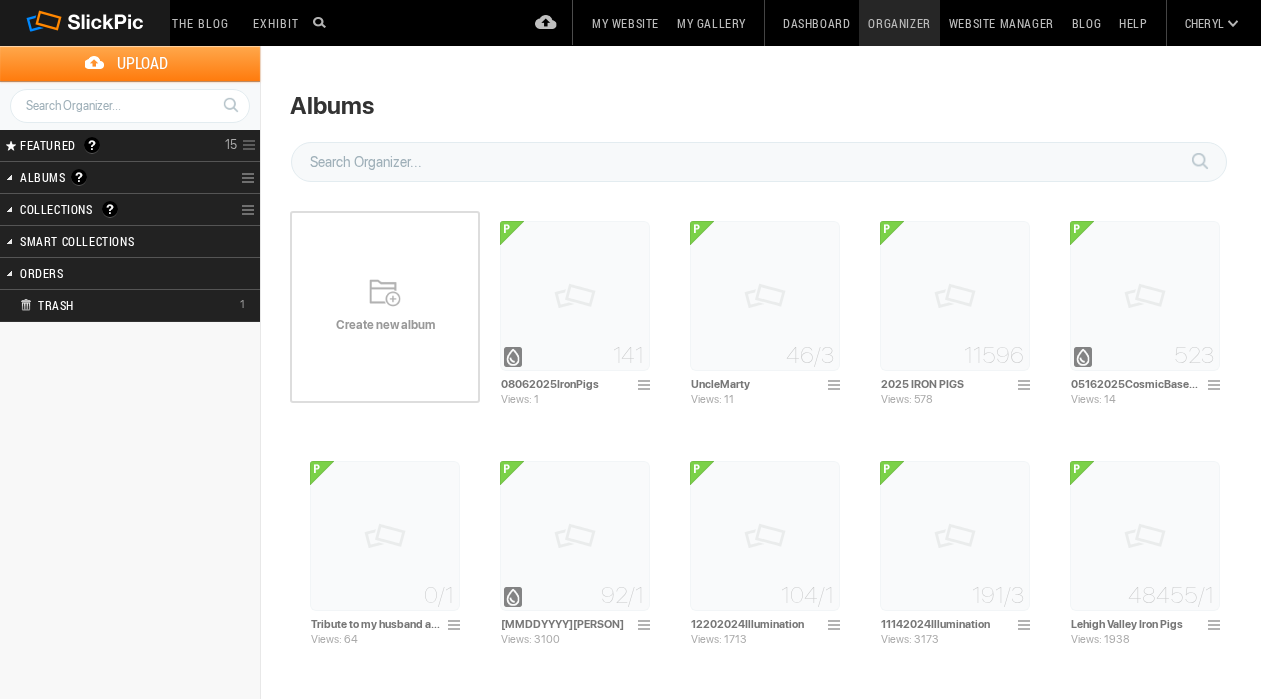 scroll, scrollTop: 0, scrollLeft: 0, axis: both 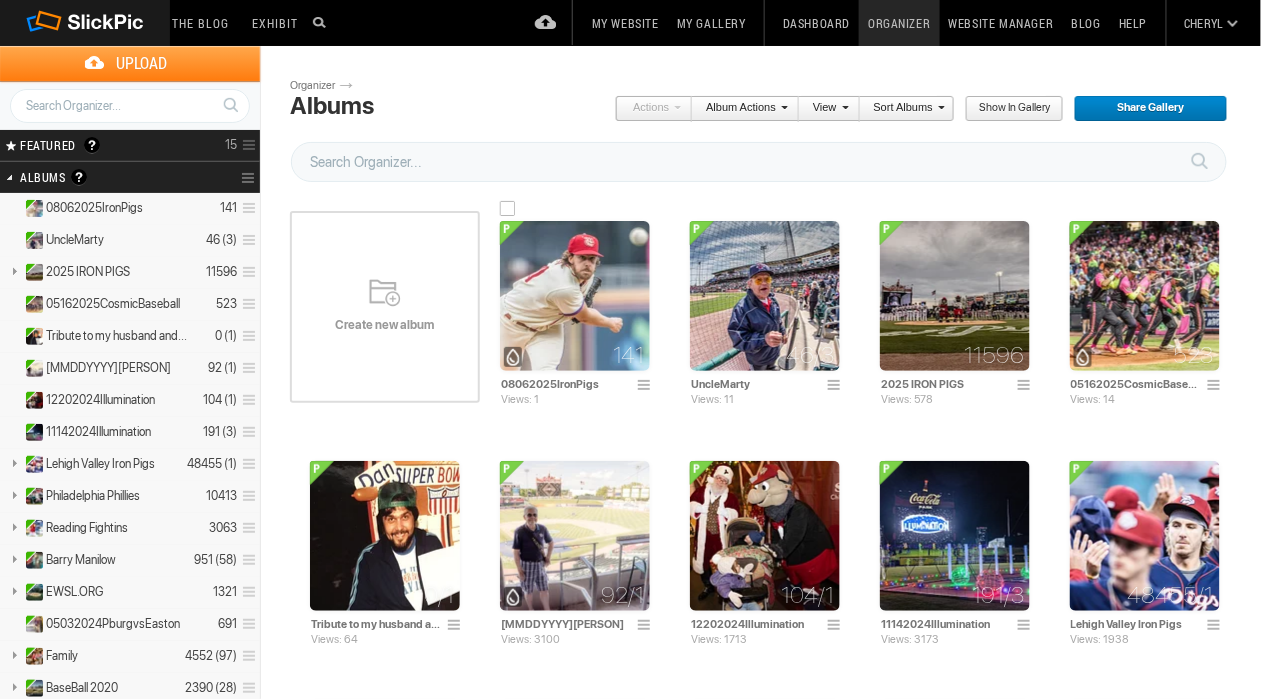 click at bounding box center [575, 296] 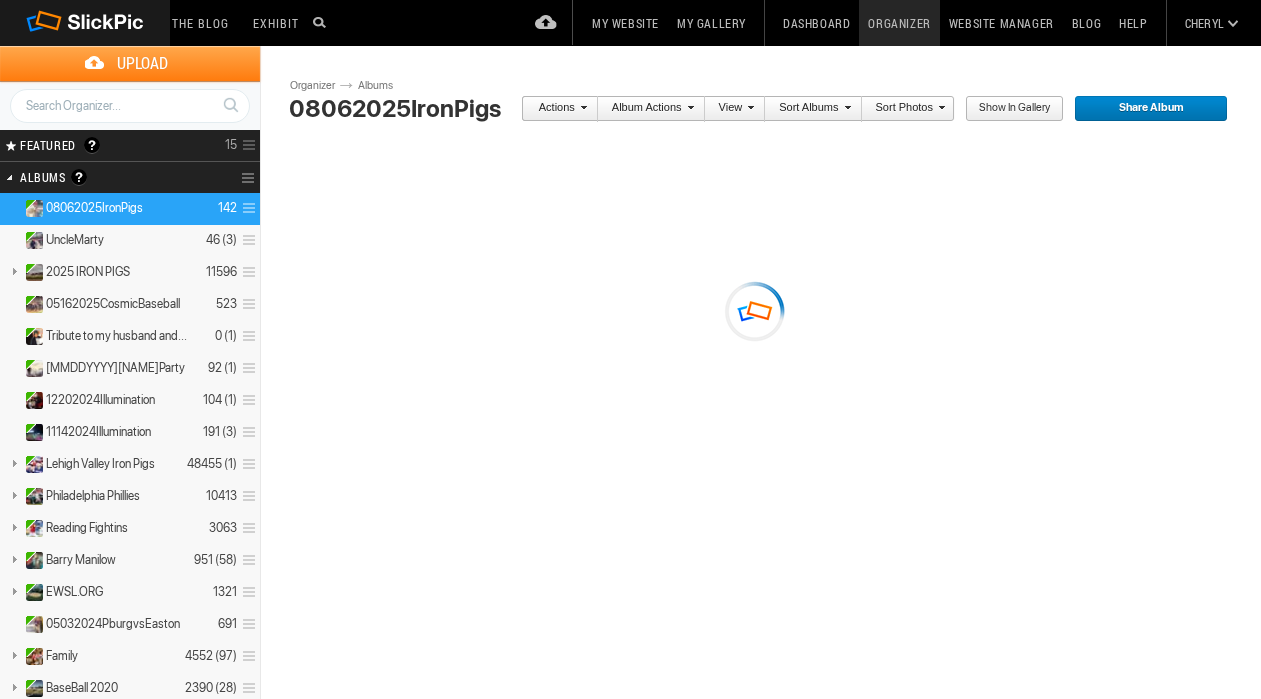 scroll, scrollTop: 0, scrollLeft: 0, axis: both 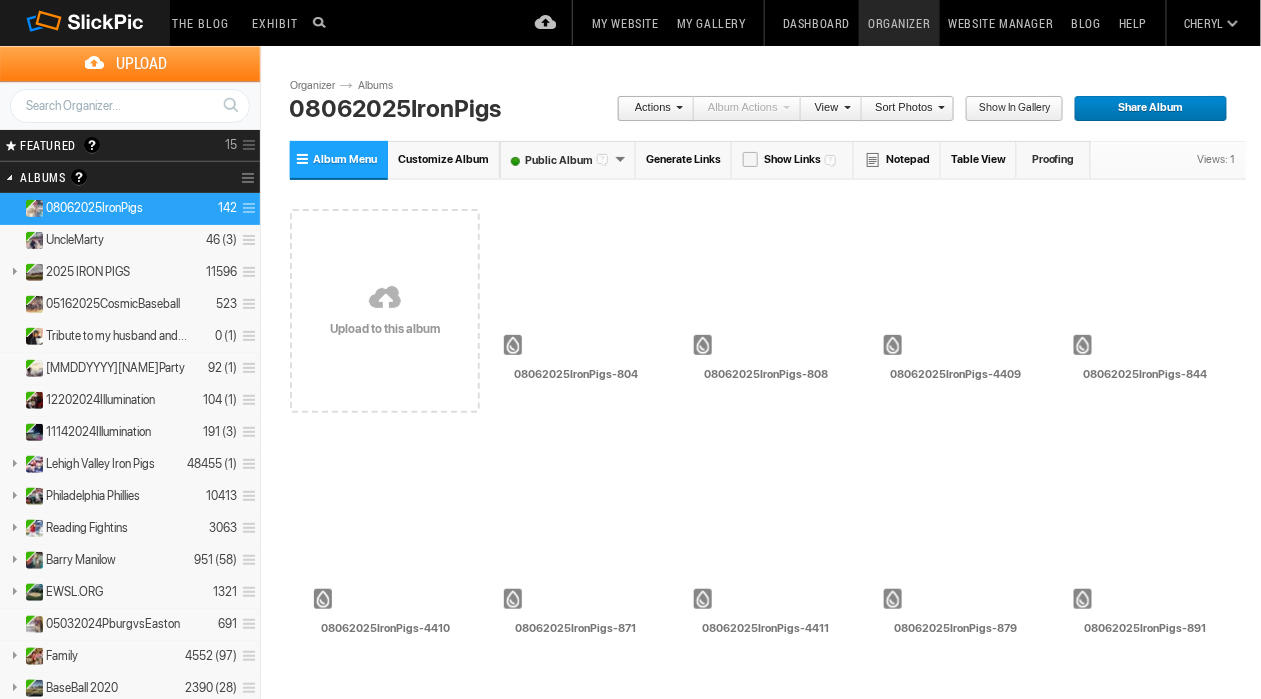 click on "Sort Photos" at bounding box center [903, 109] 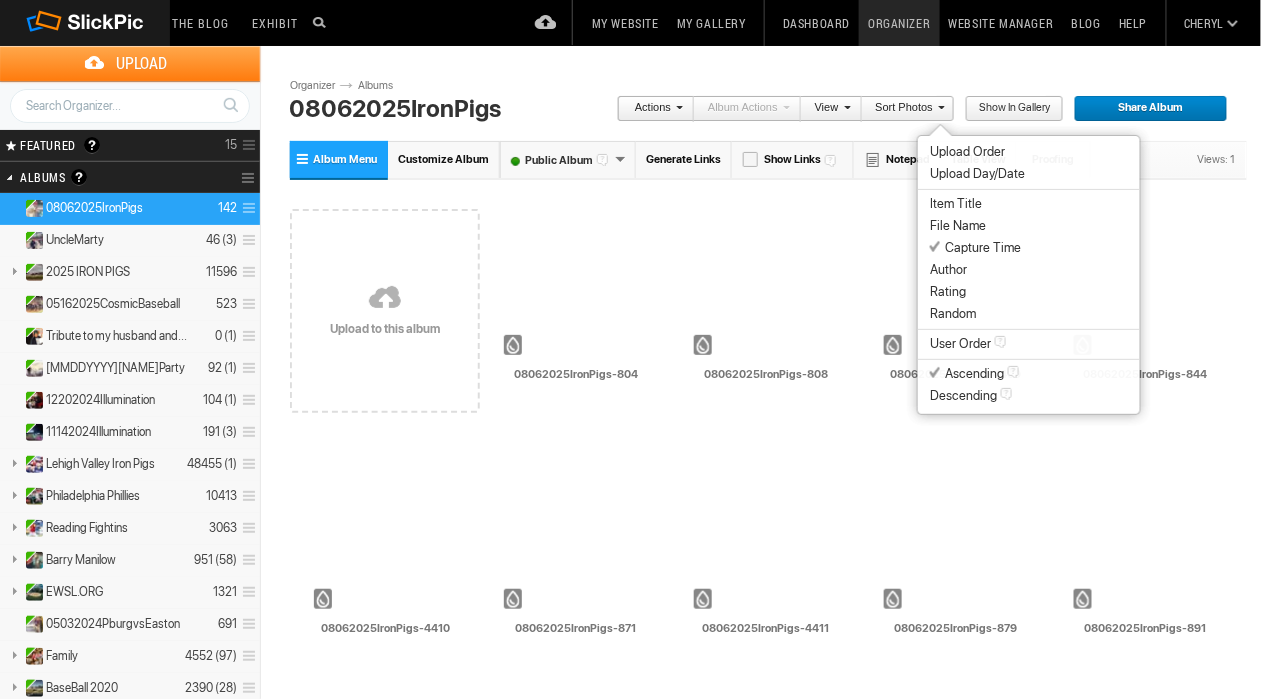 click on "Capture Time" at bounding box center (1029, 248) 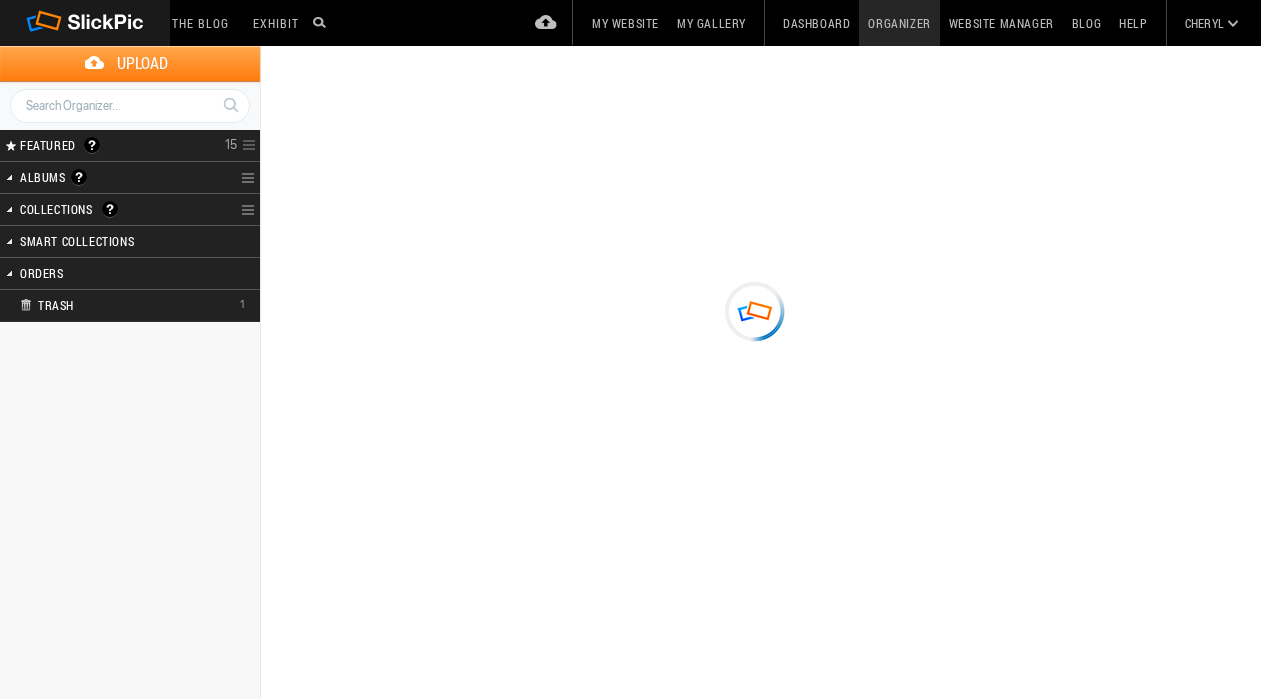 scroll, scrollTop: 0, scrollLeft: 0, axis: both 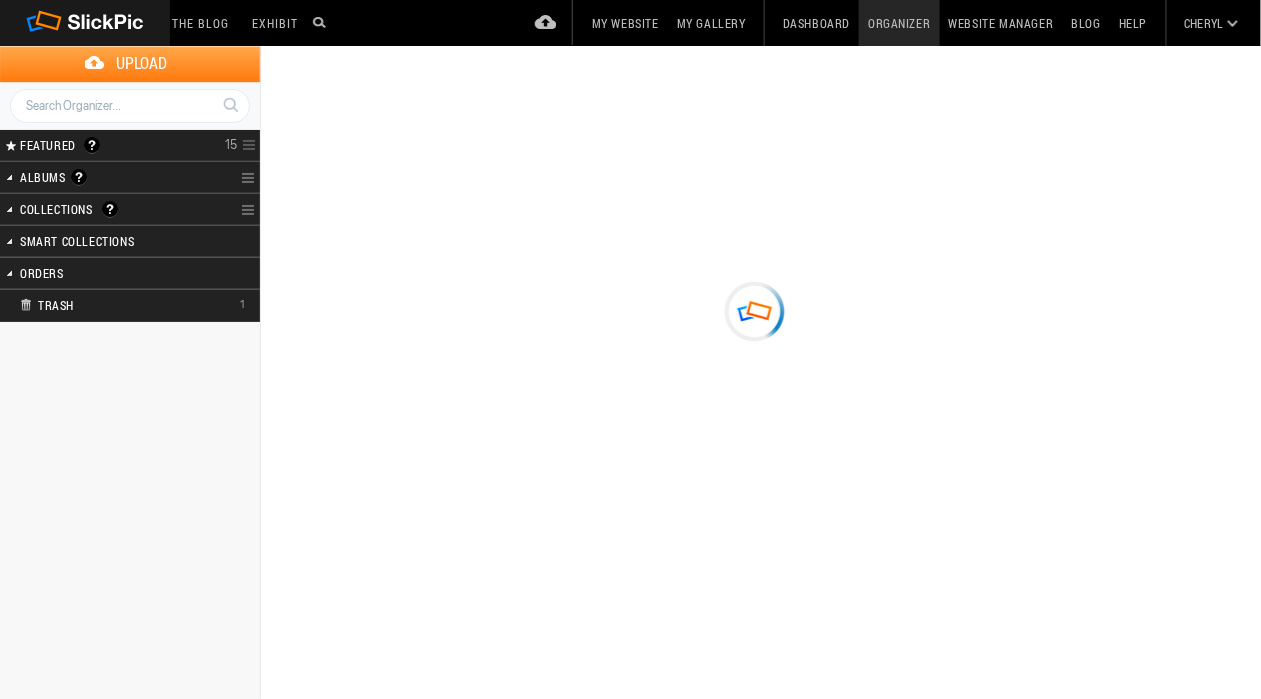 type on "08062025IronPigs" 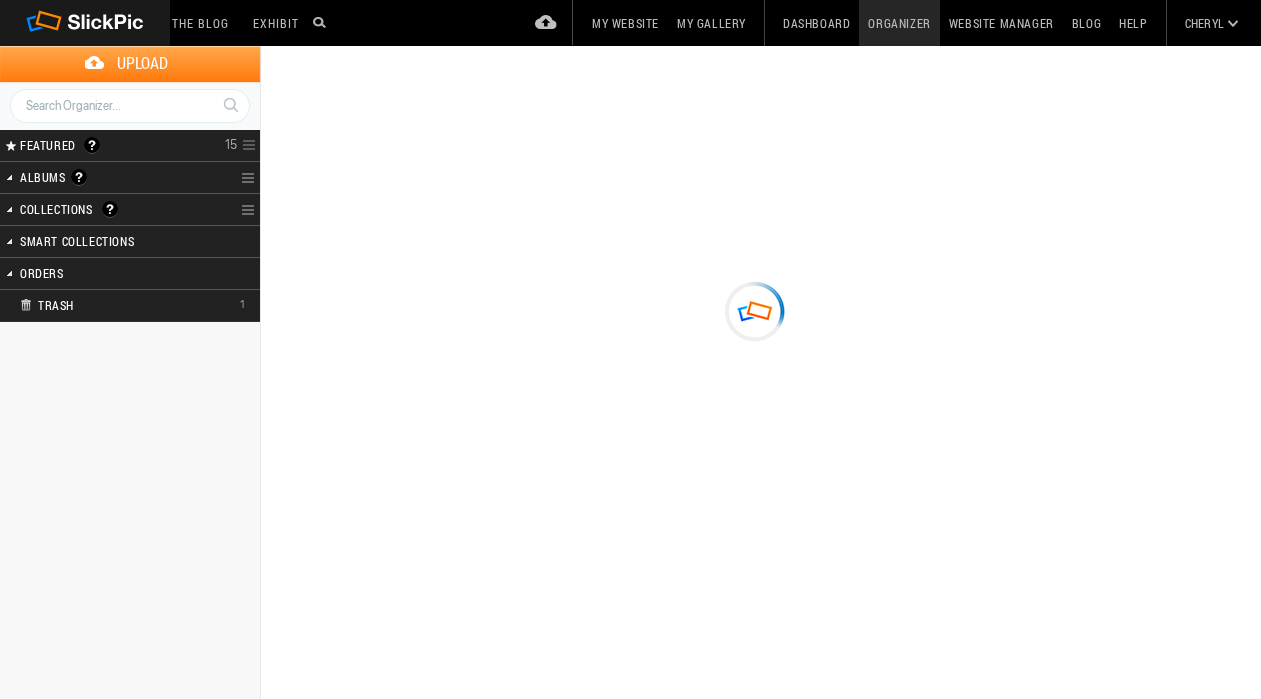 scroll, scrollTop: 0, scrollLeft: 0, axis: both 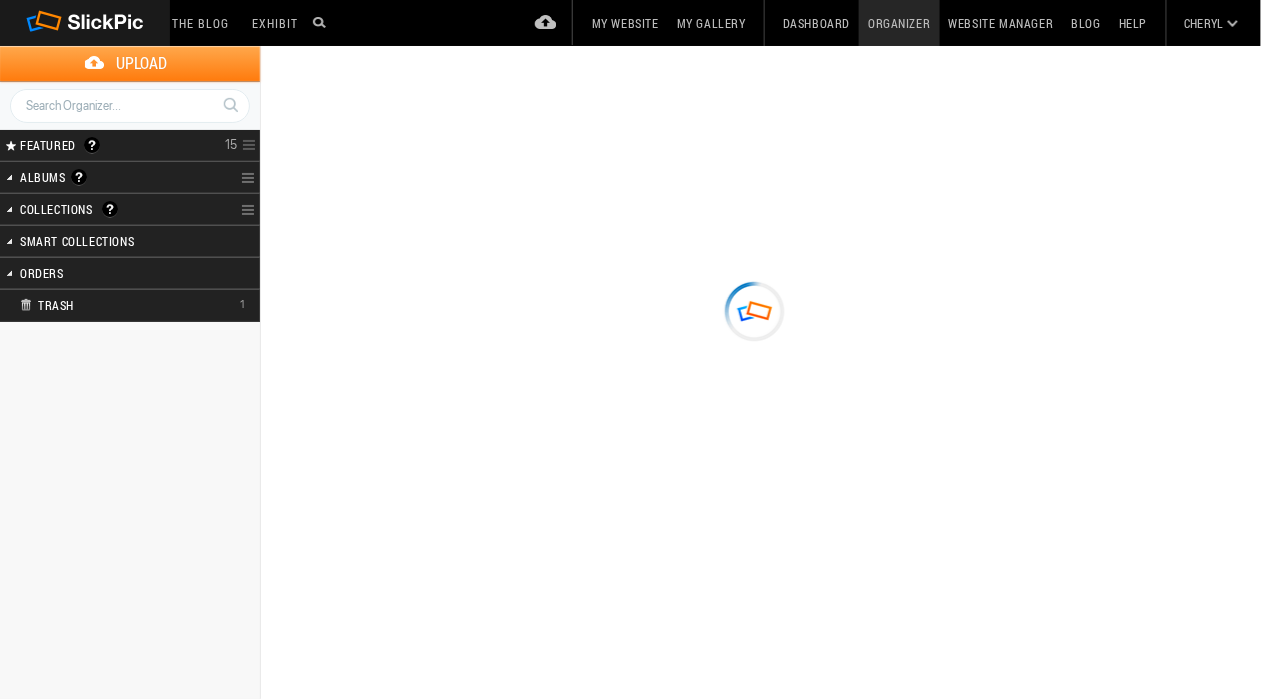 type on "08062025IronPigs" 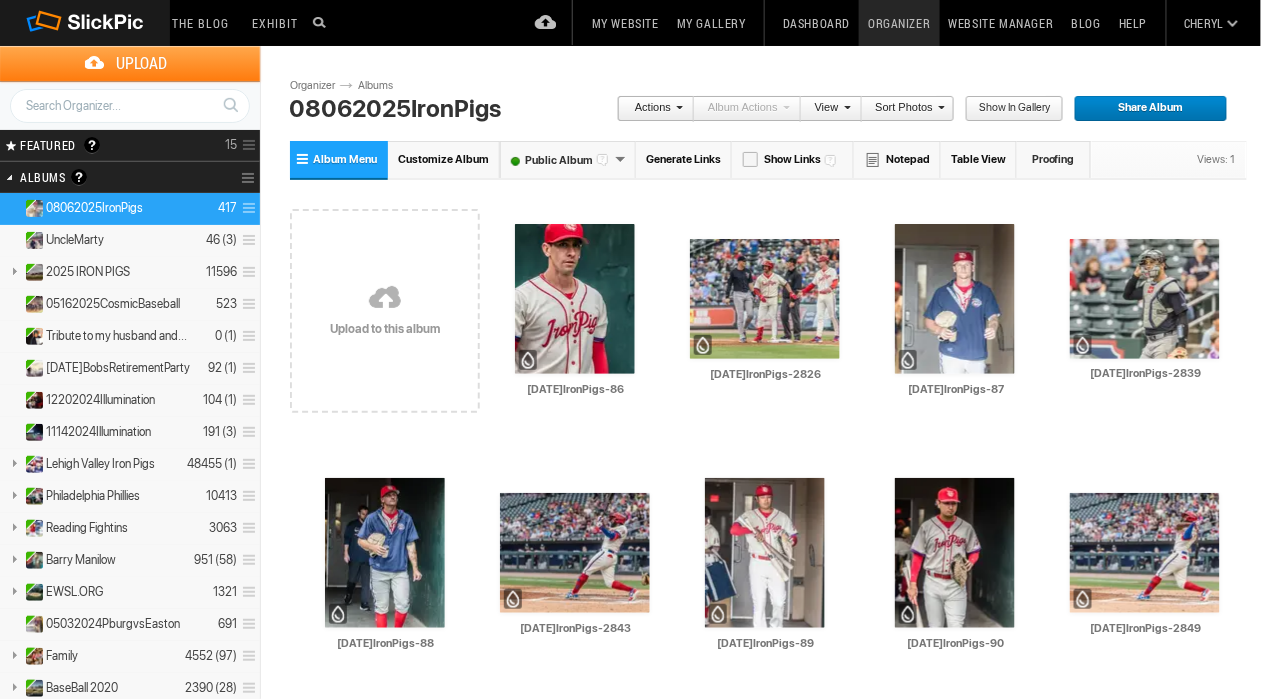 click on "Sort Photos" at bounding box center [903, 109] 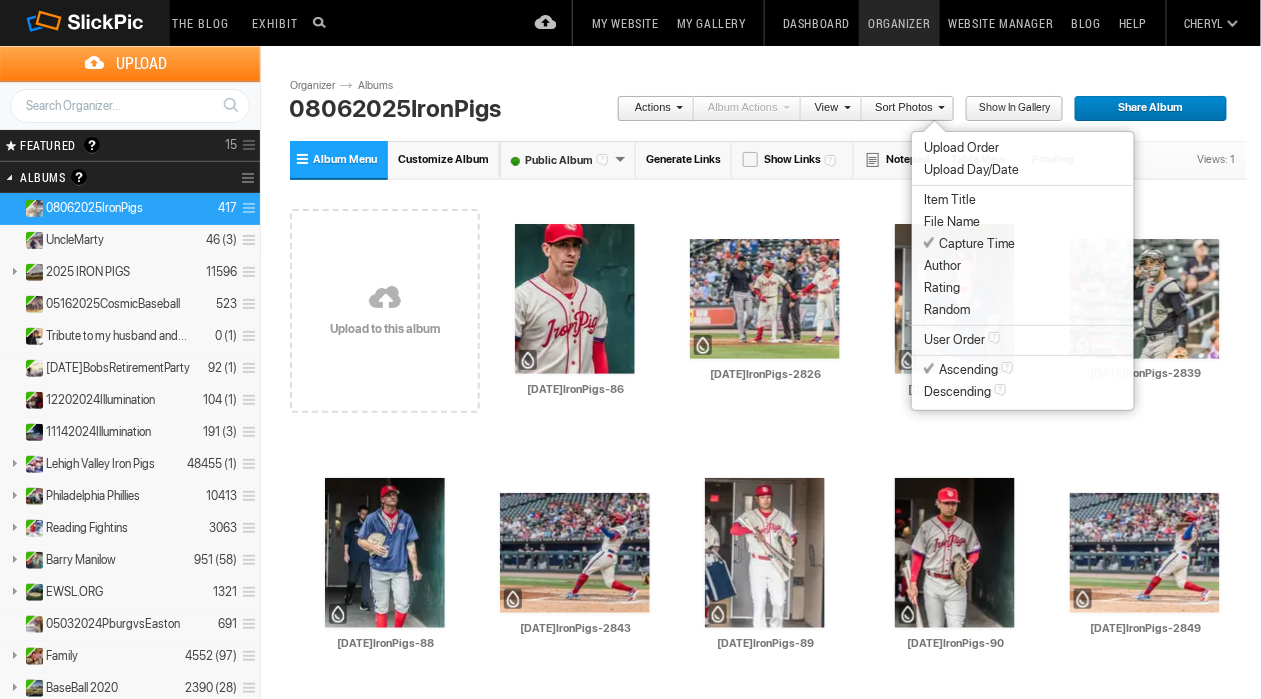 click on "Capture Time" at bounding box center [1023, 244] 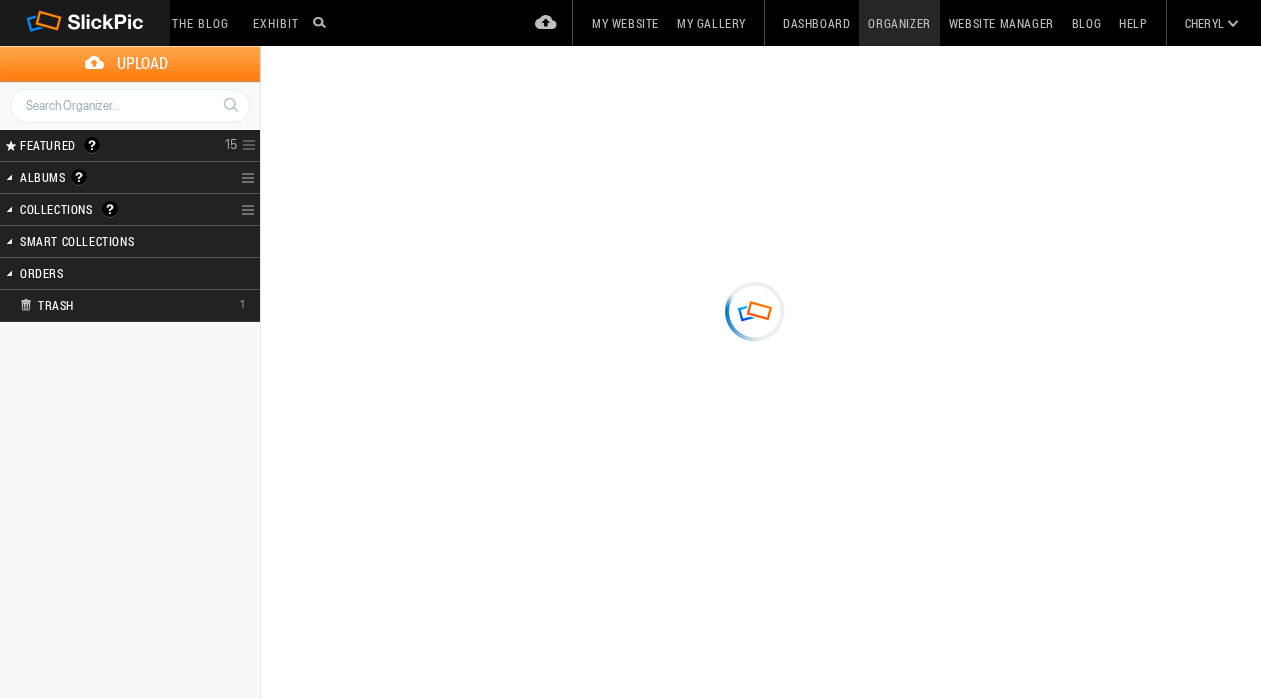 scroll, scrollTop: 0, scrollLeft: 0, axis: both 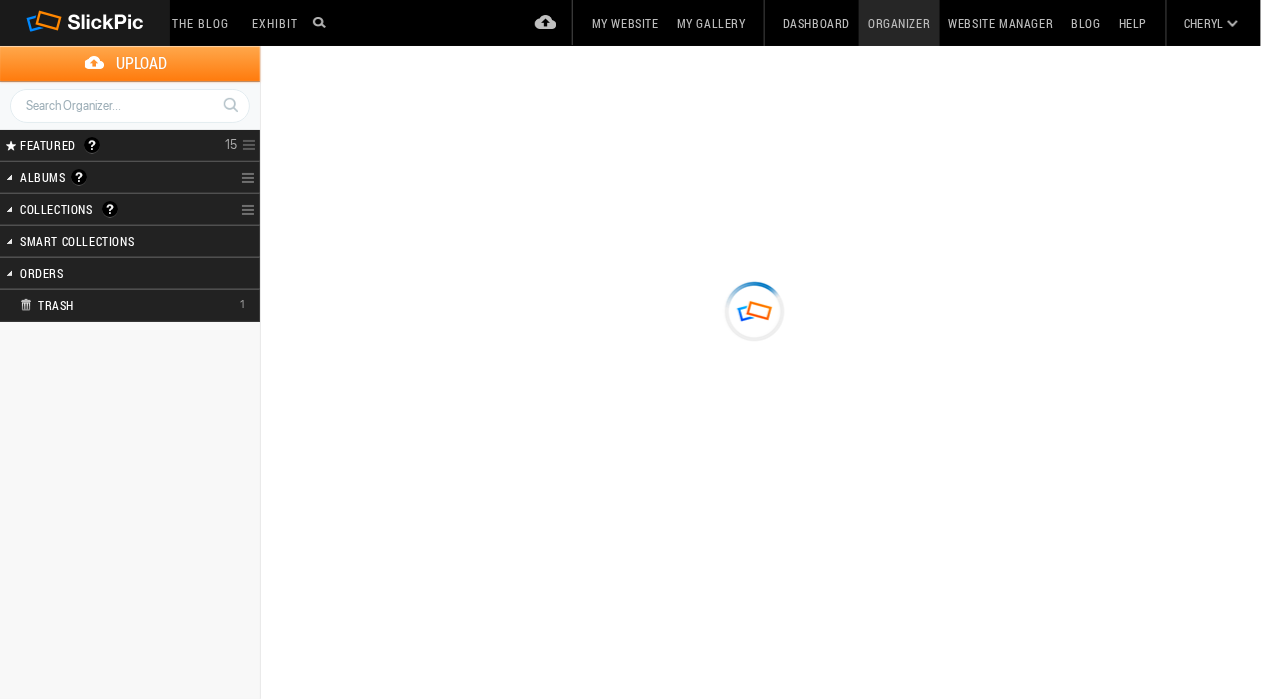 type on "08062025IronPigs" 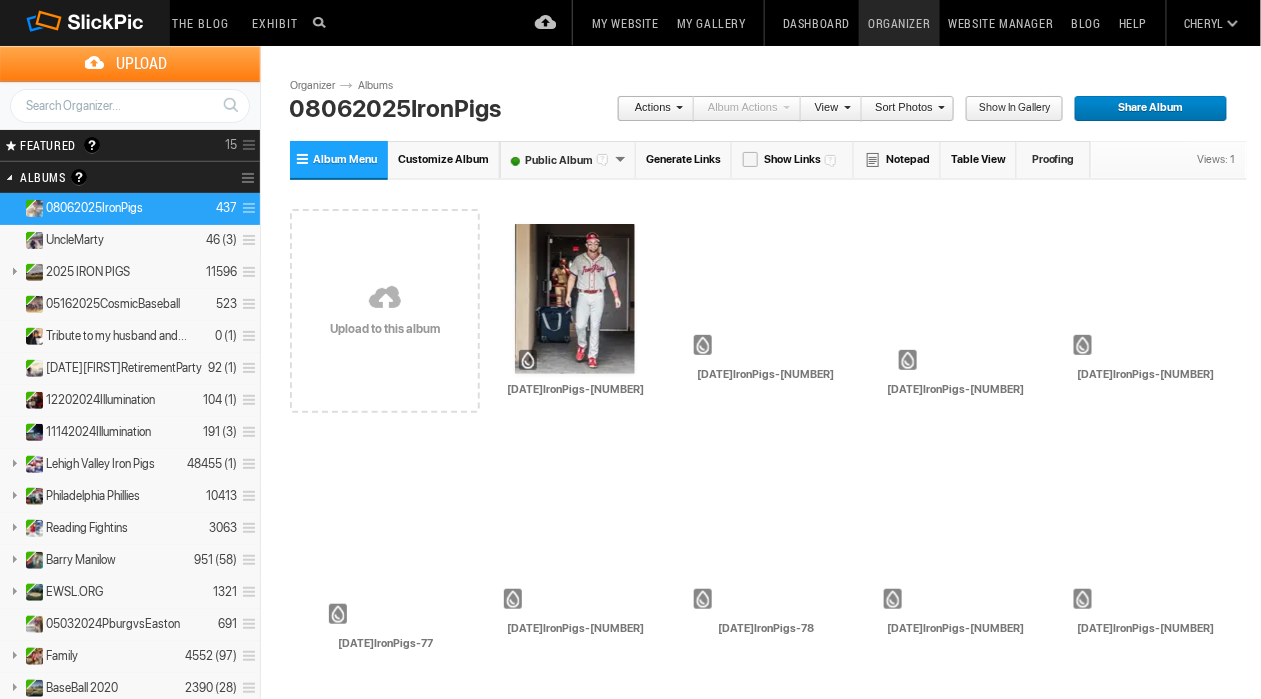 click on "Sort Photos" at bounding box center (903, 109) 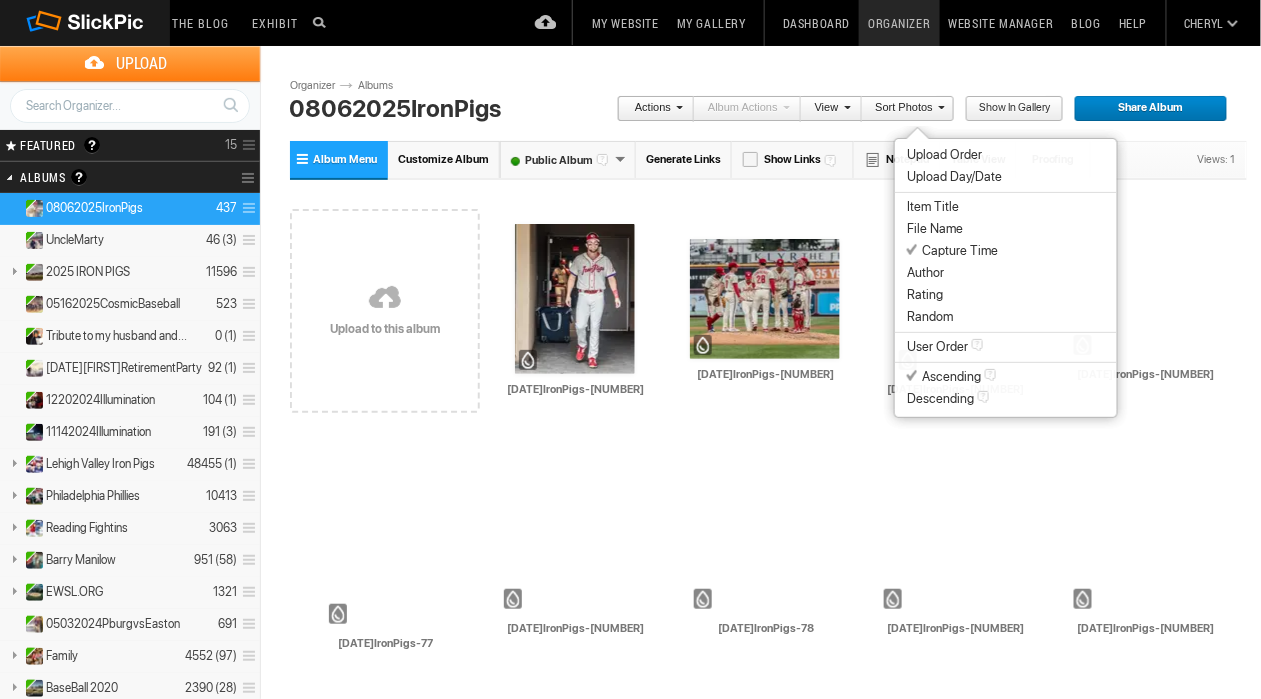 click on "Capture Time" at bounding box center (952, 251) 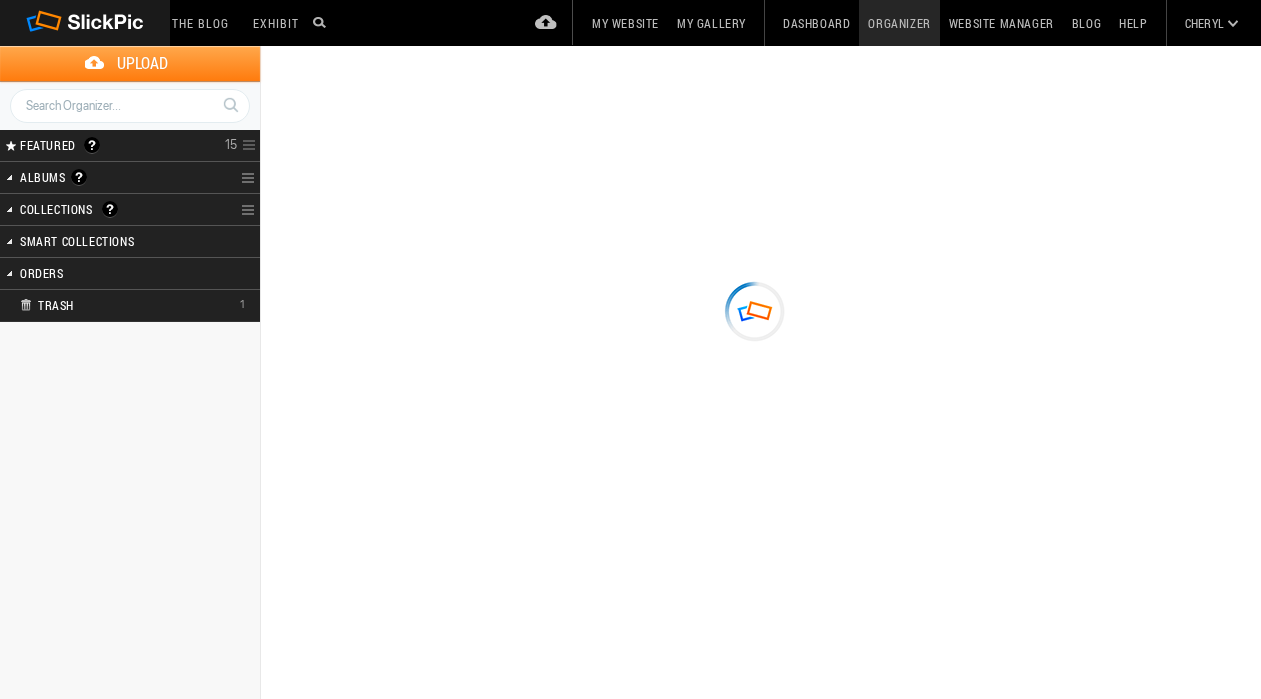 type on "08062025IronPigs" 